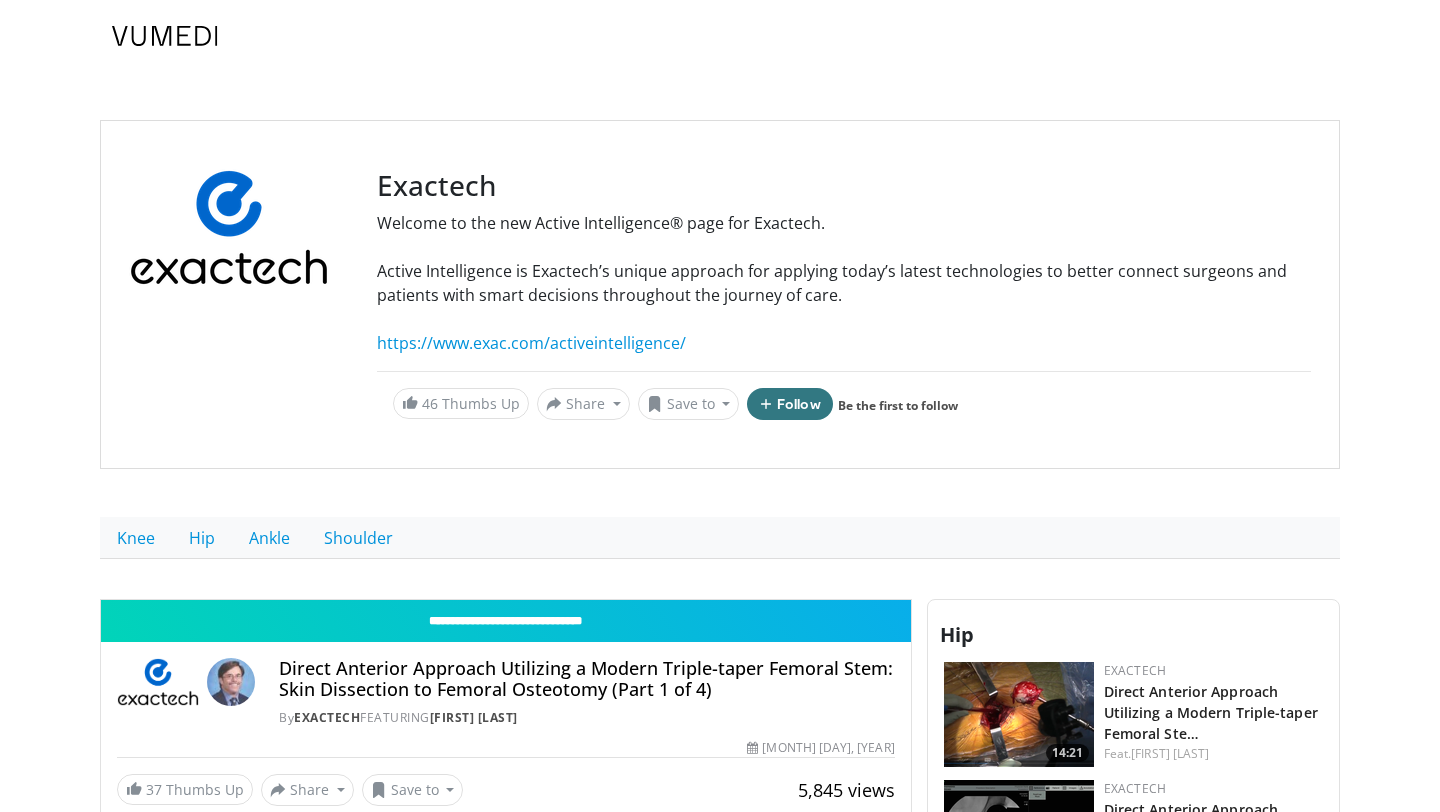 scroll, scrollTop: 0, scrollLeft: 0, axis: both 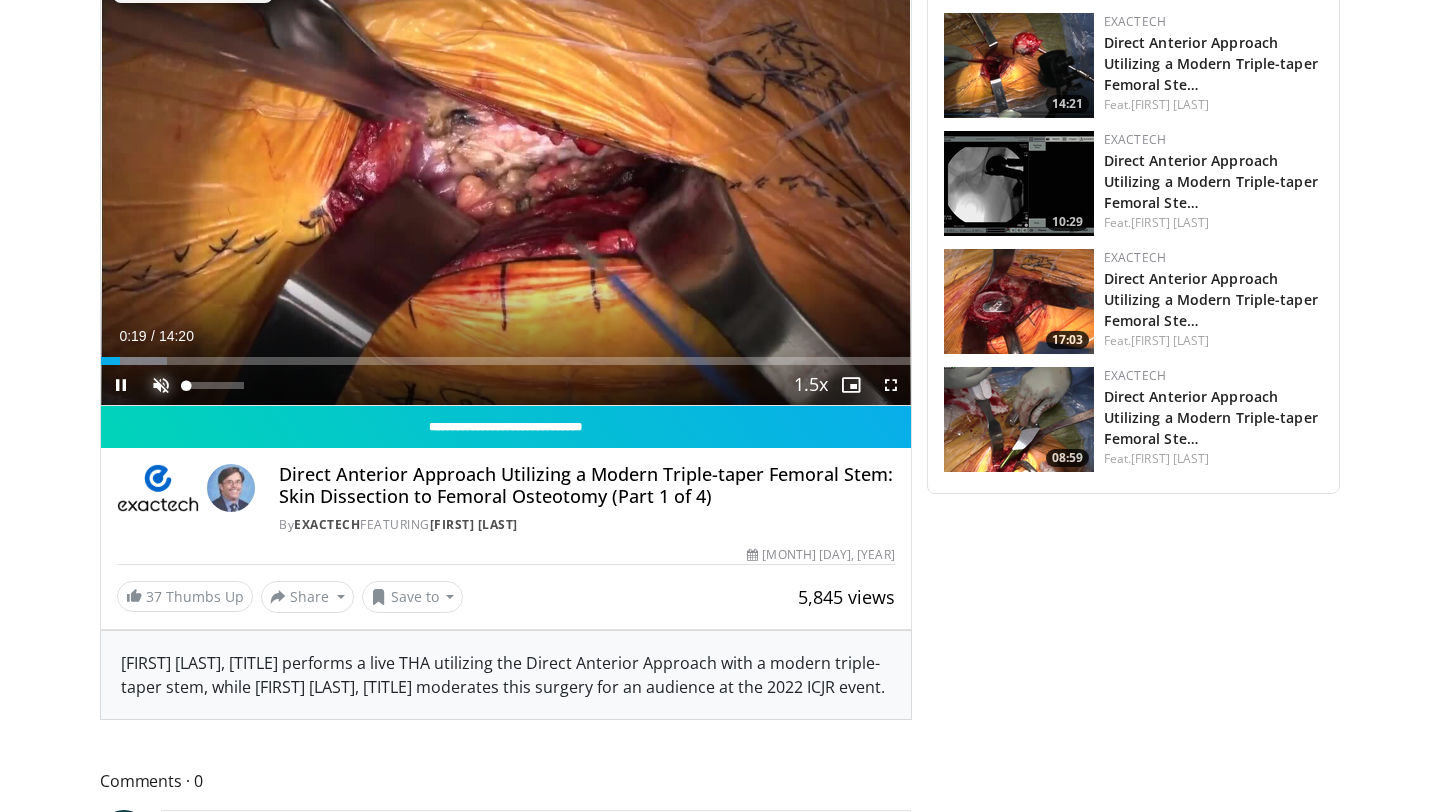 click at bounding box center [161, 385] 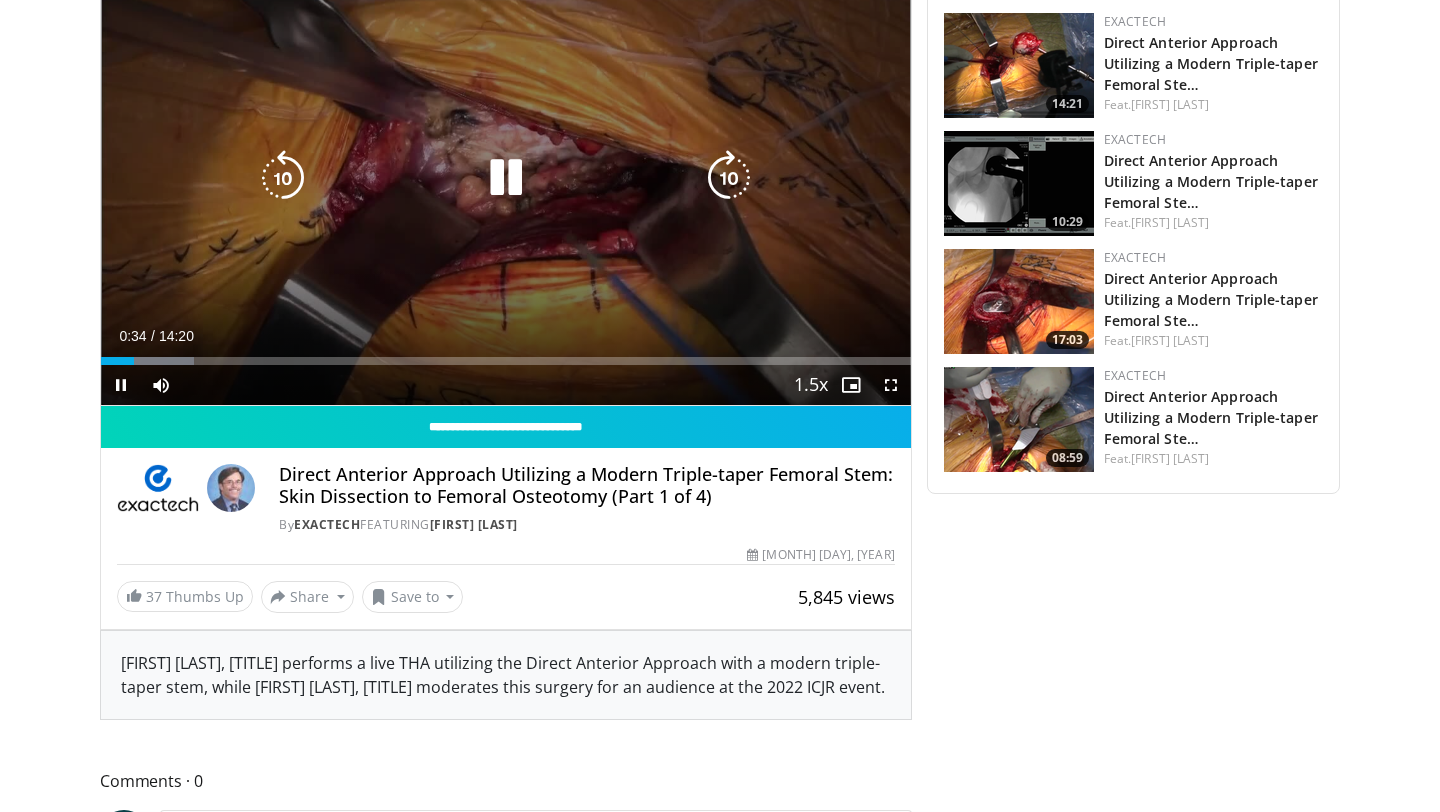 click on "10 seconds
Tap to unmute" at bounding box center [506, 178] 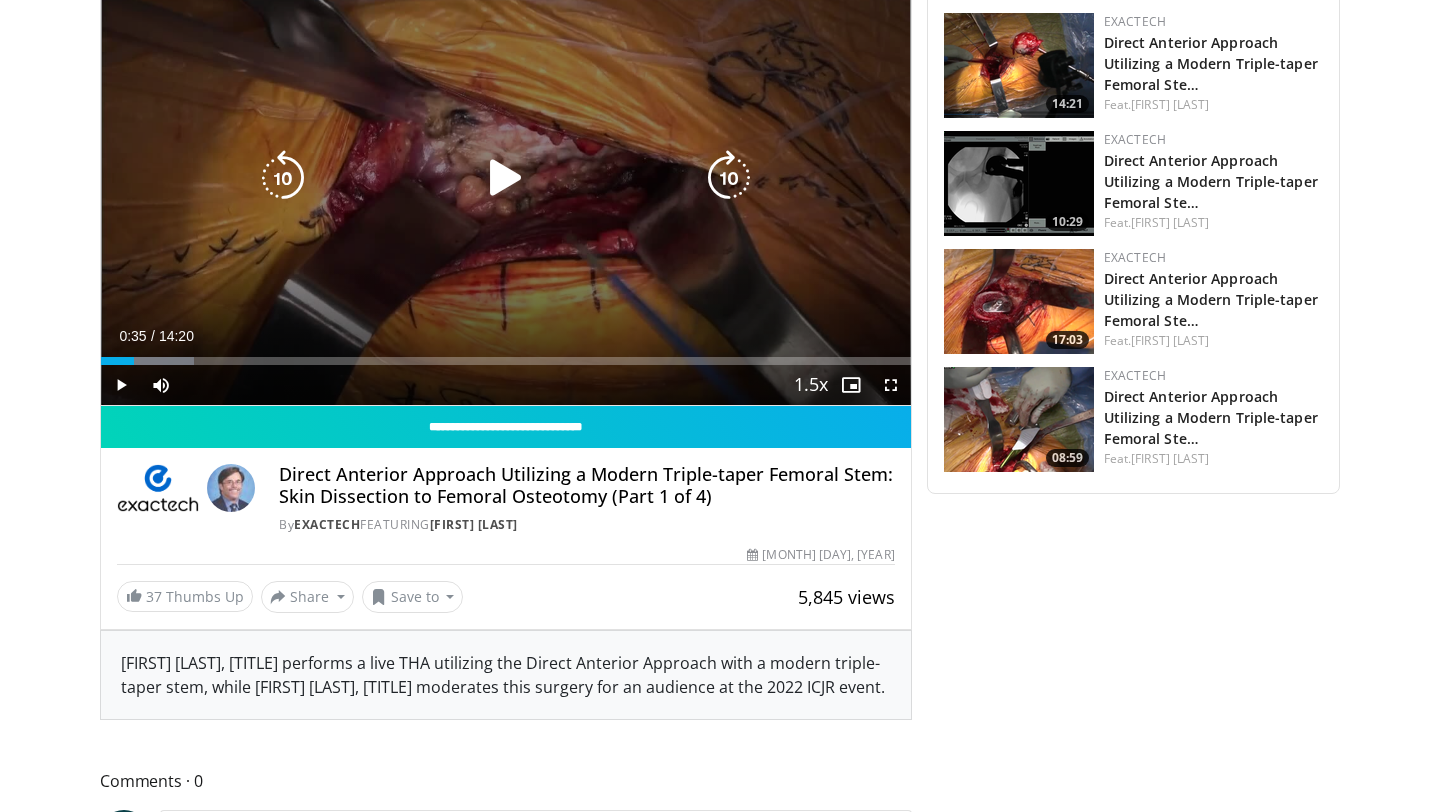 click at bounding box center [506, 178] 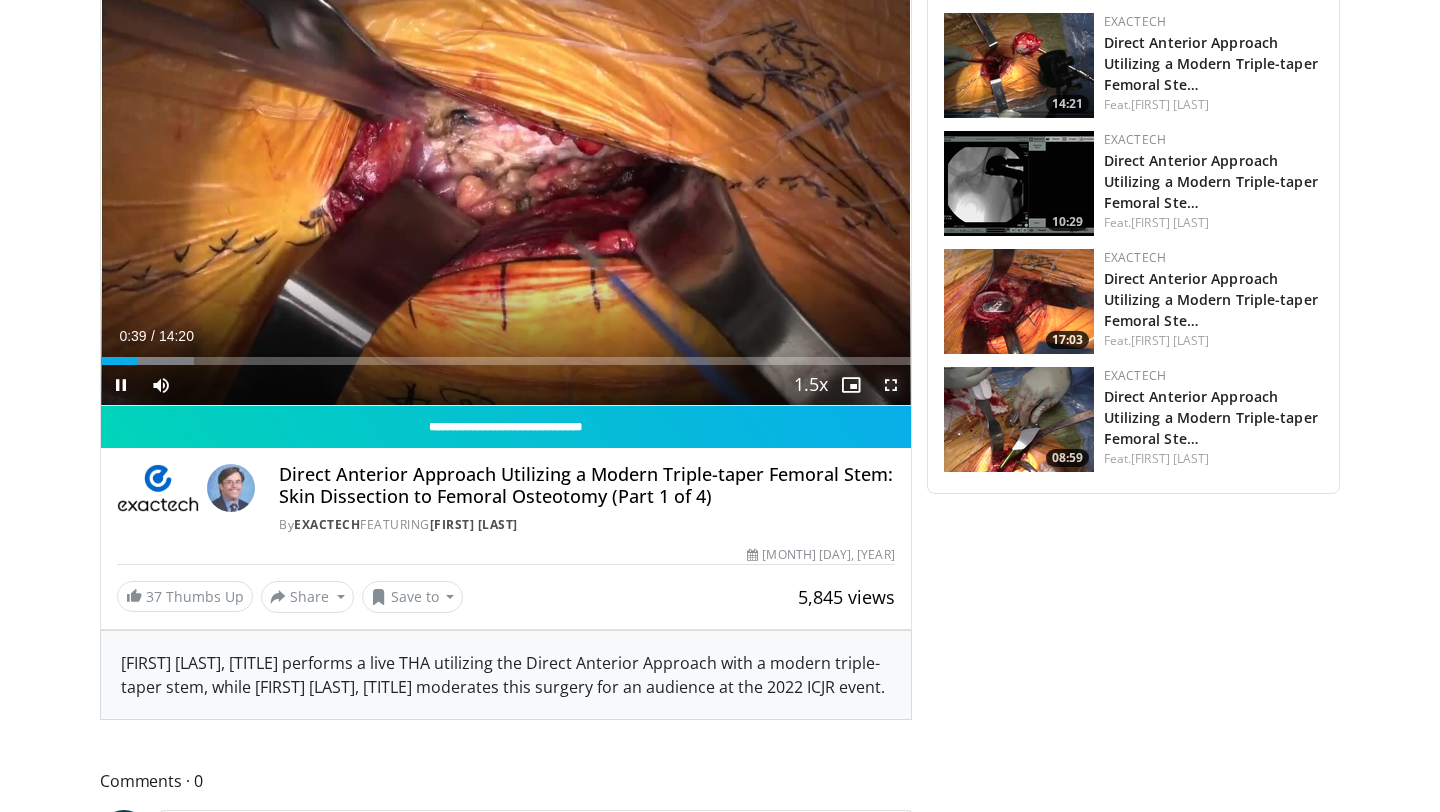 click at bounding box center (891, 385) 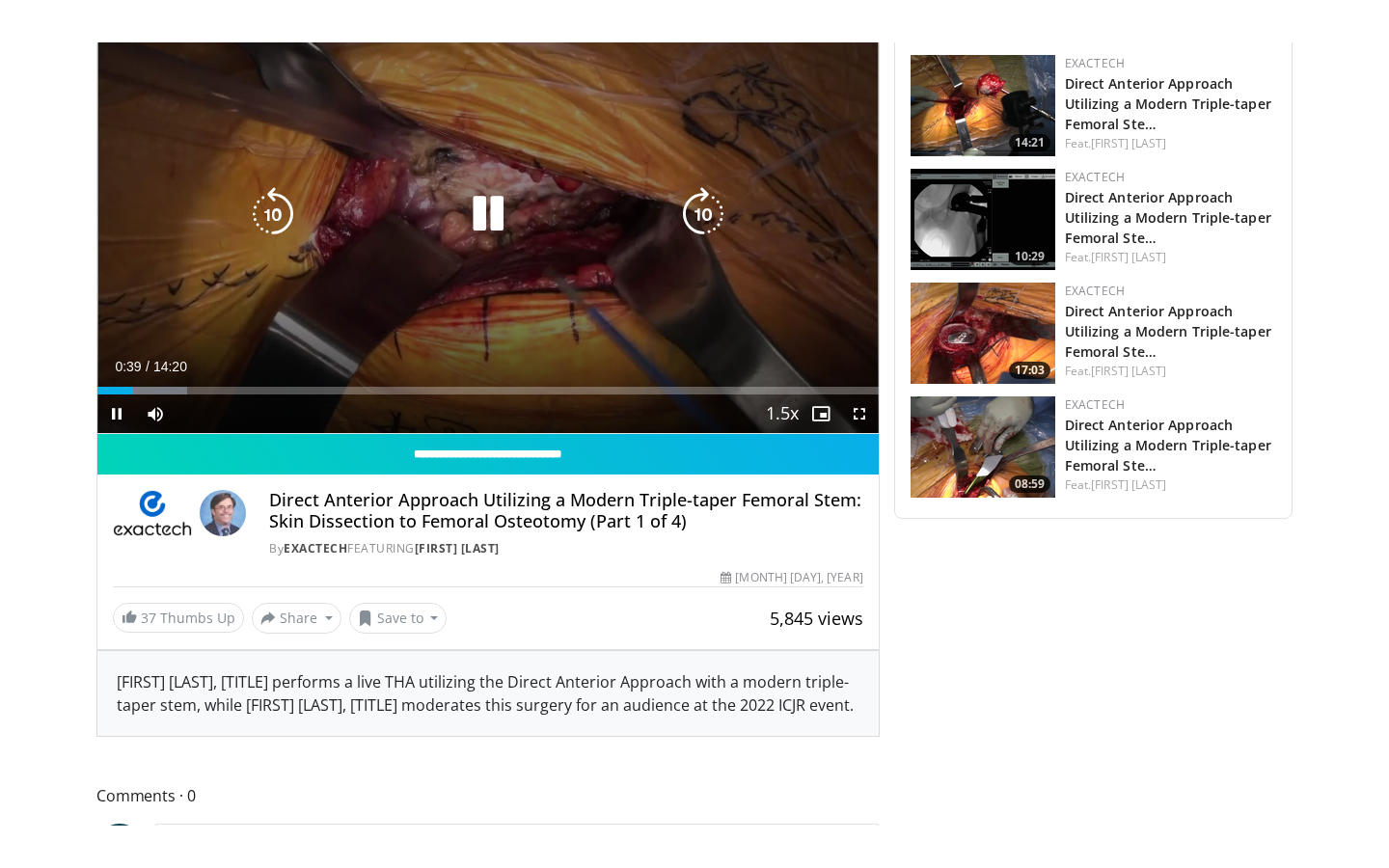scroll, scrollTop: 596, scrollLeft: 0, axis: vertical 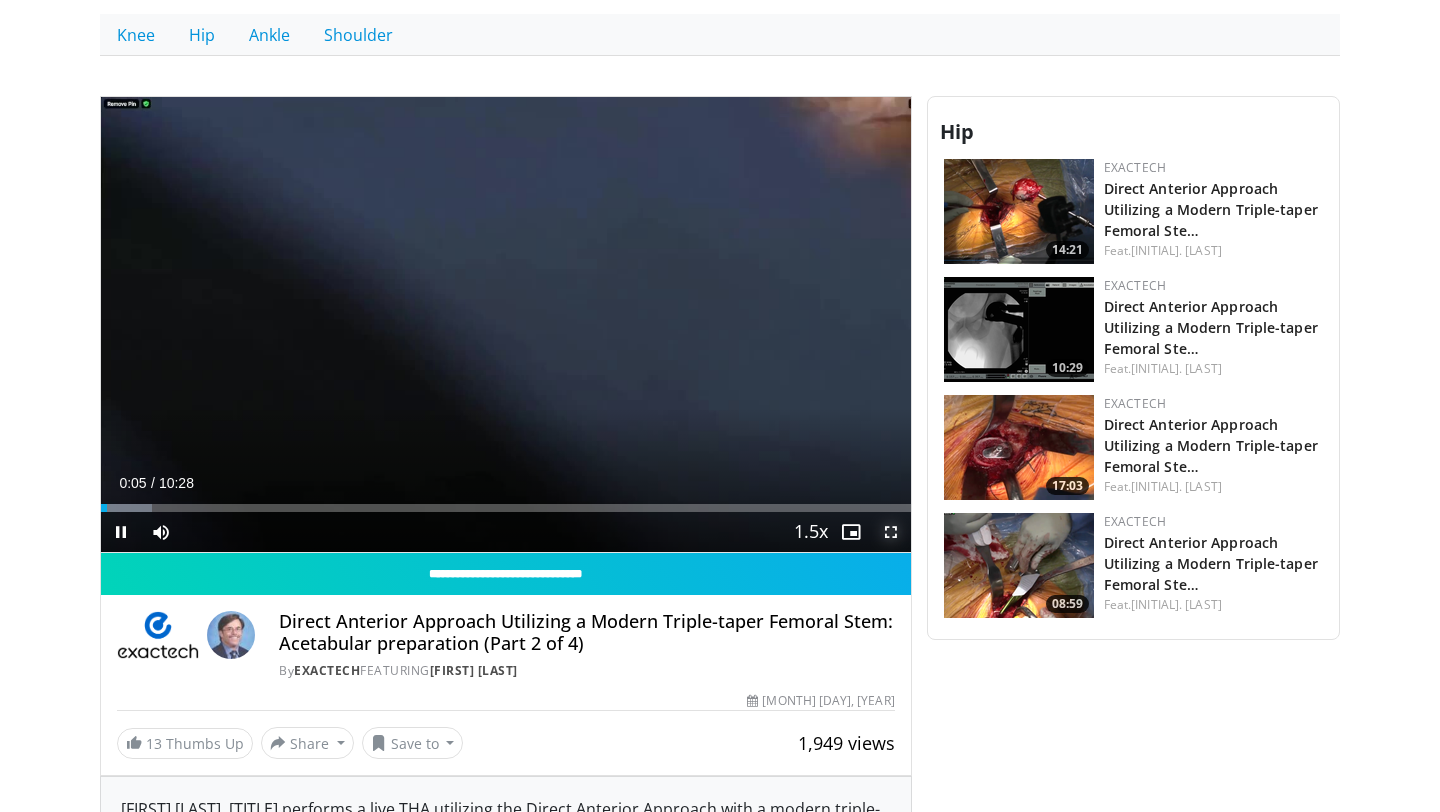 click at bounding box center [891, 532] 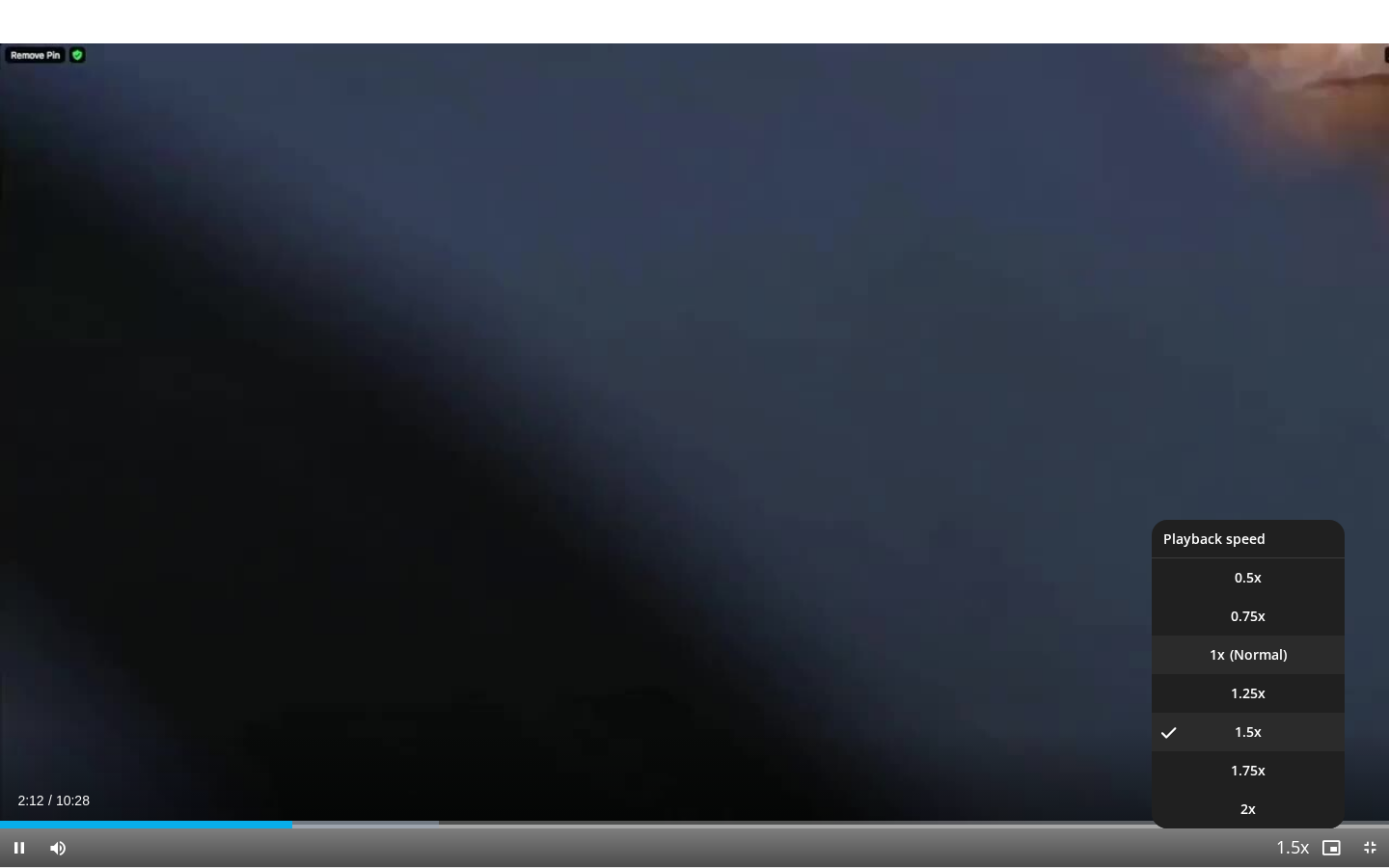 click on "1x" at bounding box center [1248, 655] 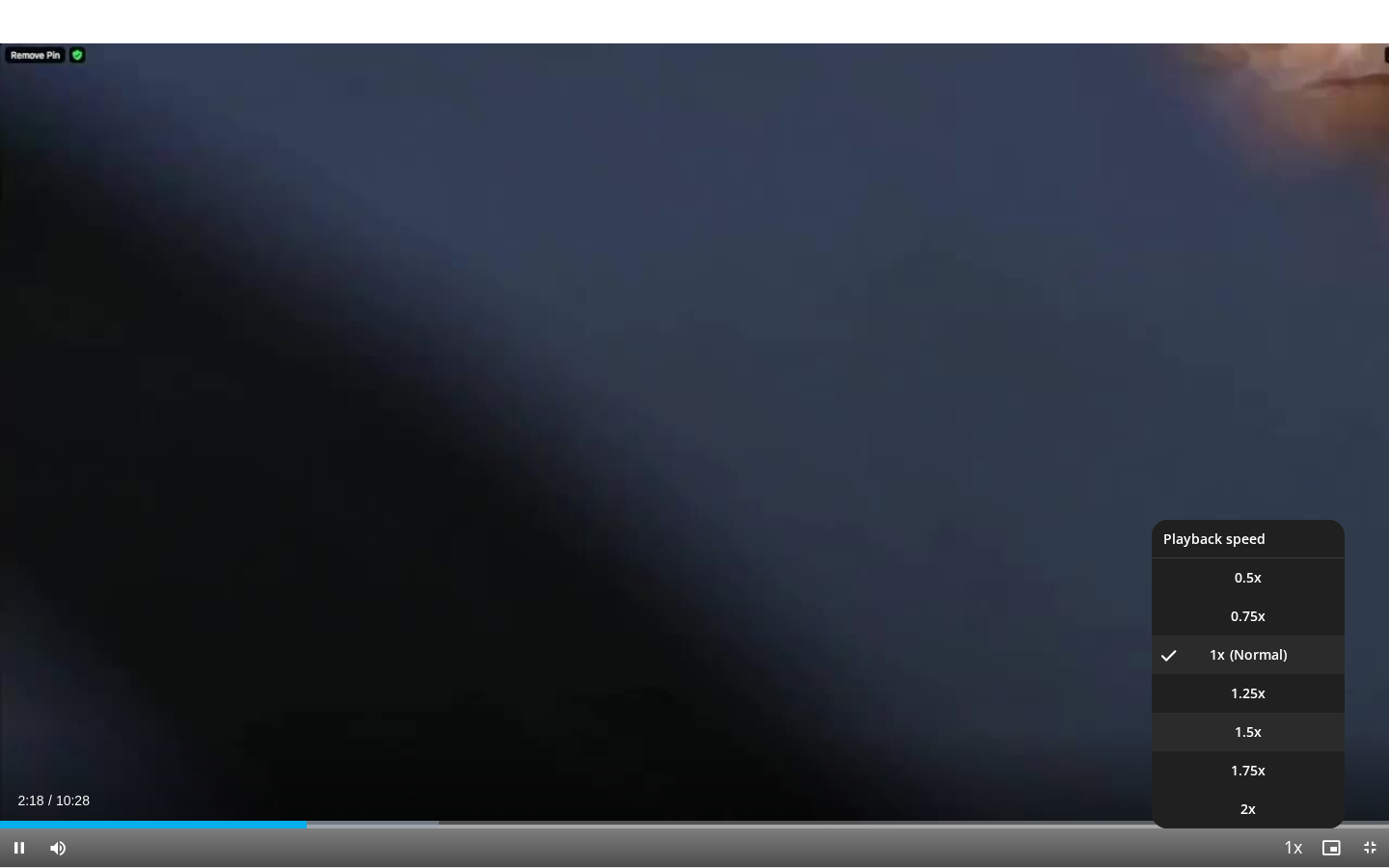 click on "1.5x" at bounding box center [1248, 732] 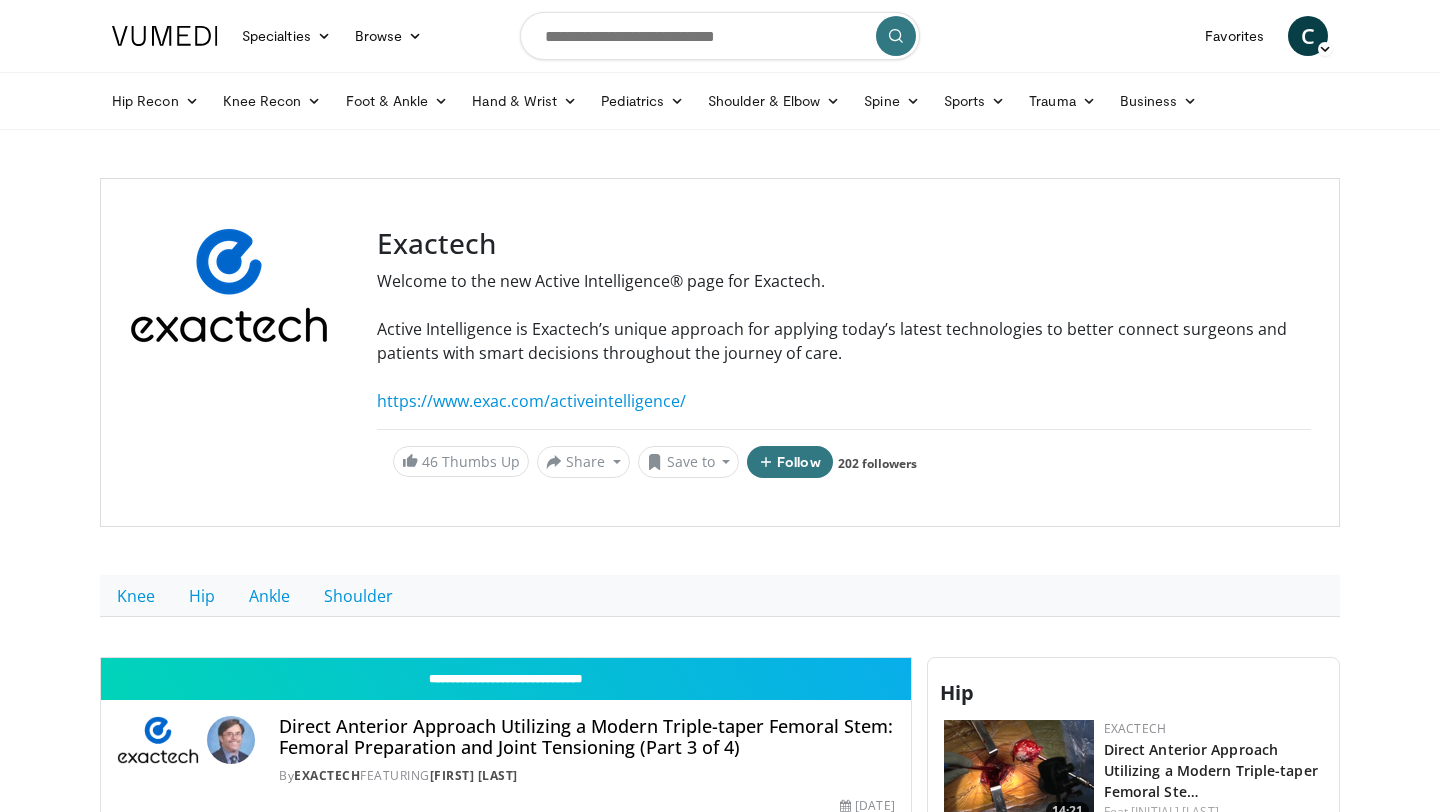 scroll, scrollTop: 0, scrollLeft: 0, axis: both 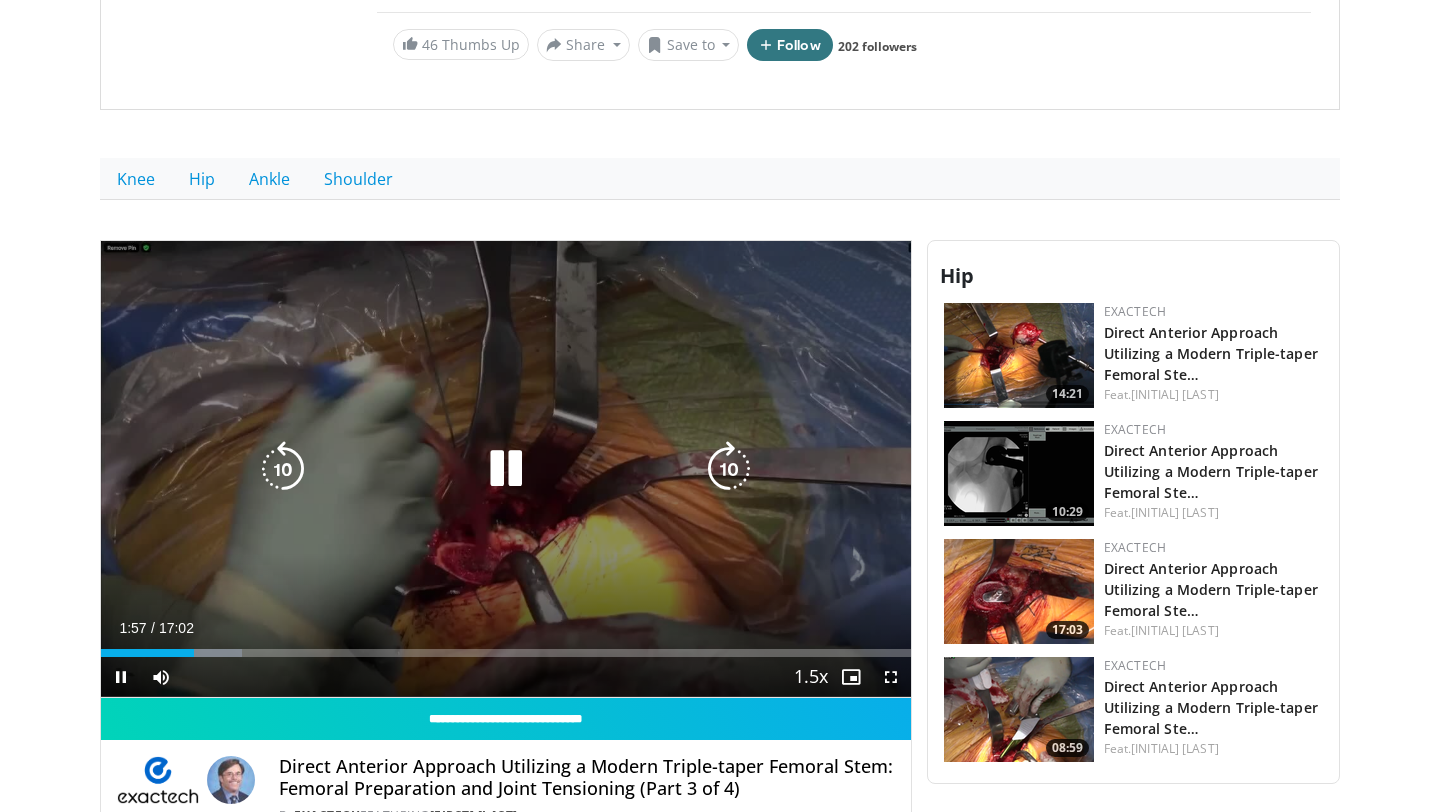 click at bounding box center [506, 469] 